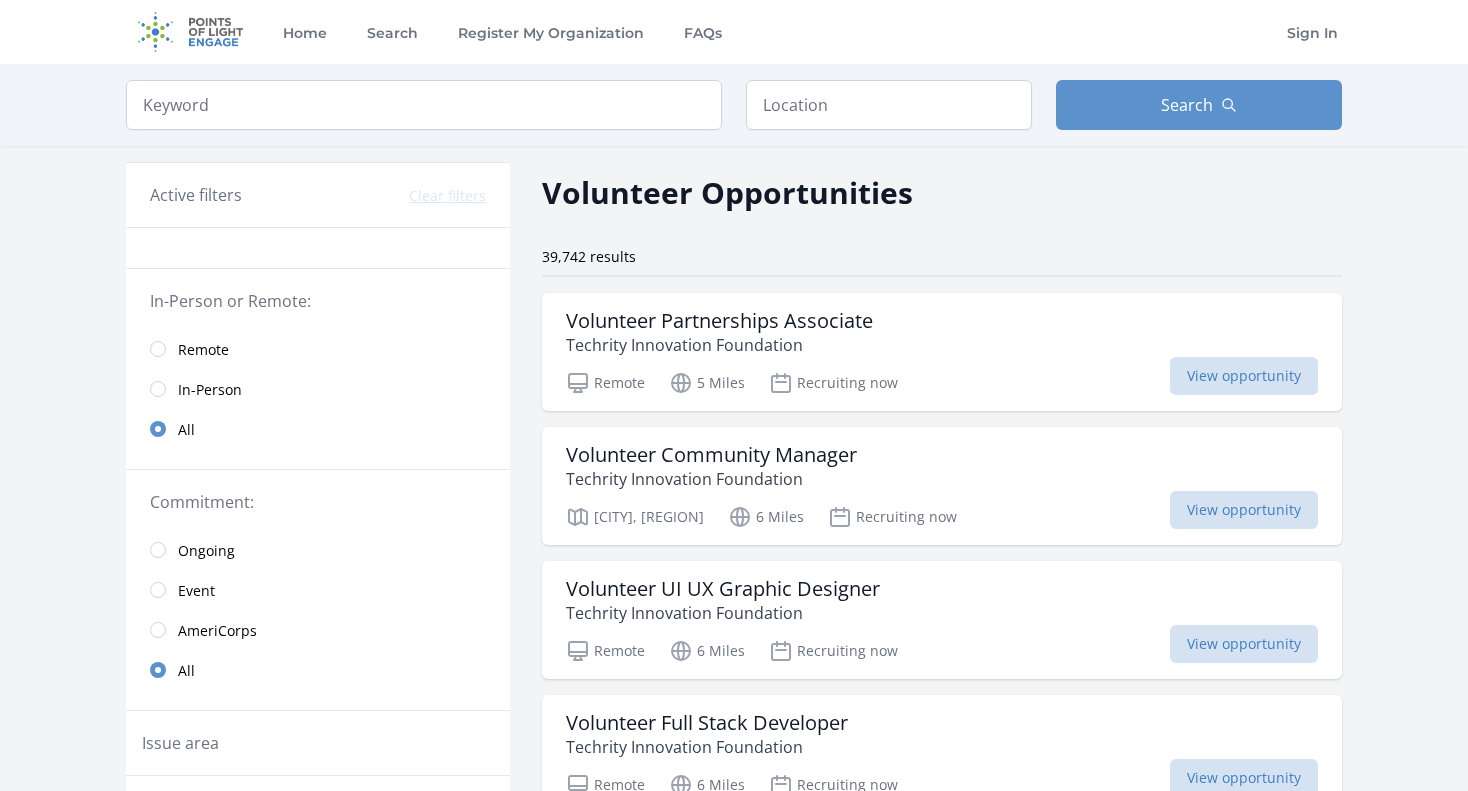 scroll, scrollTop: 0, scrollLeft: 0, axis: both 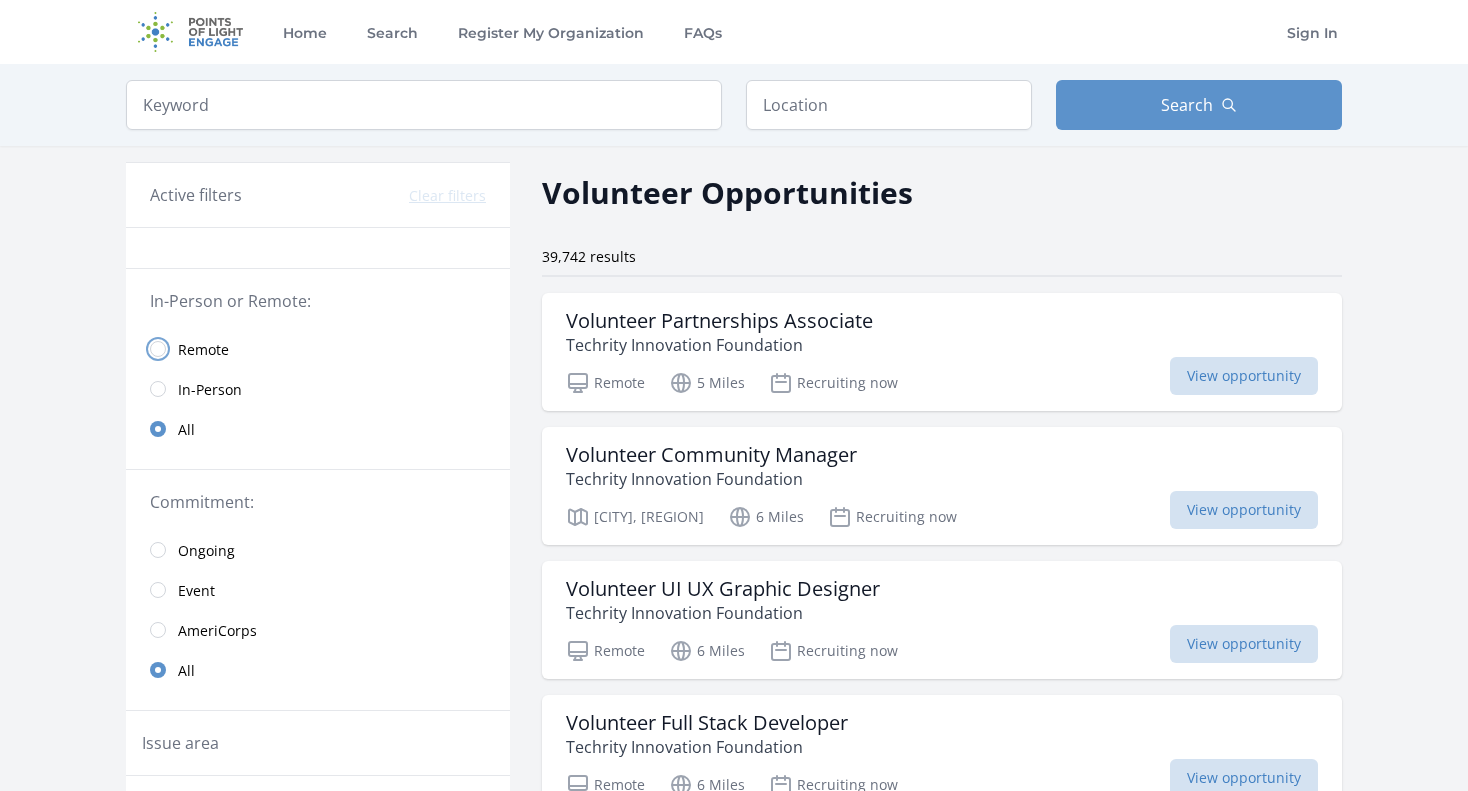 click at bounding box center (158, 349) 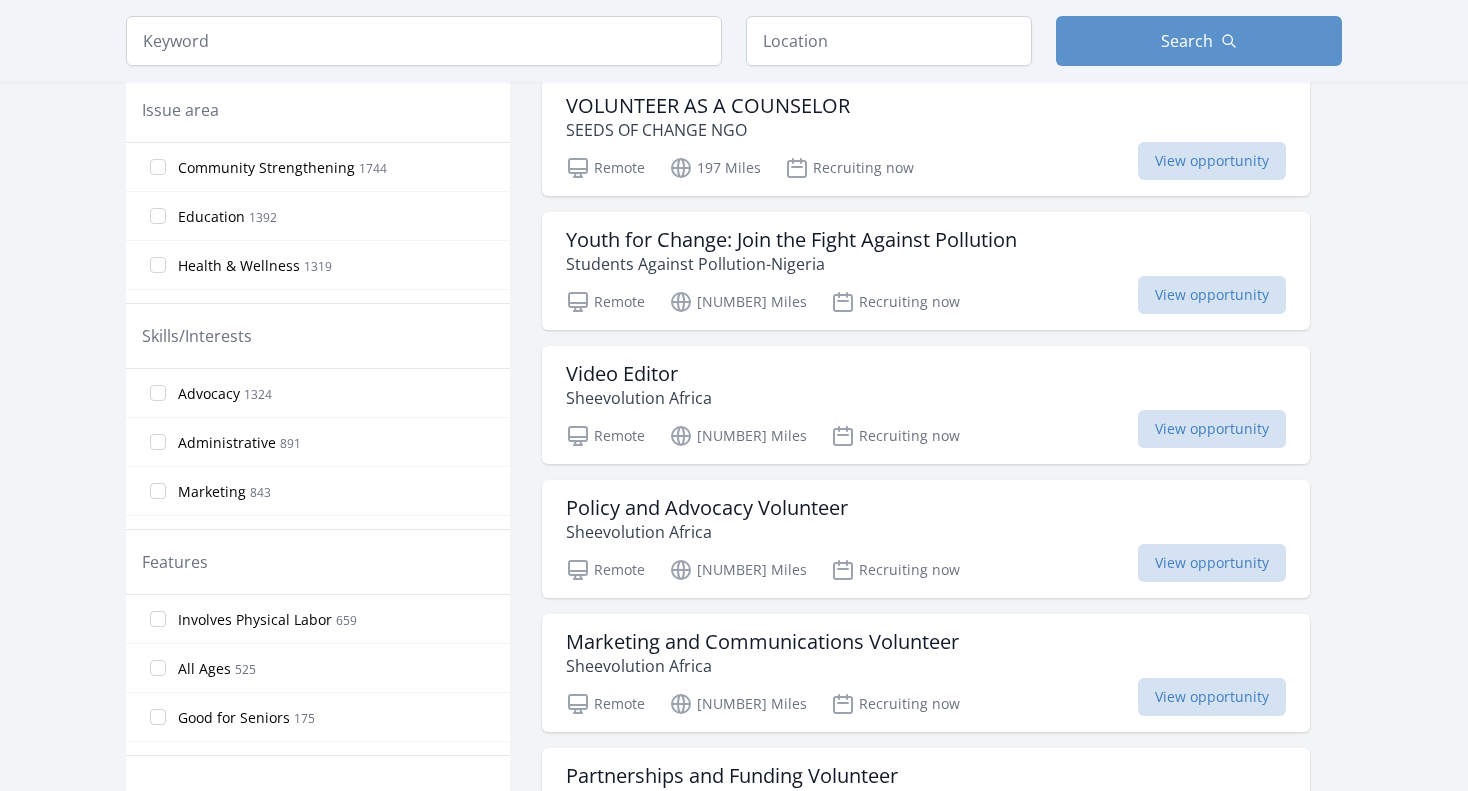 scroll, scrollTop: 630, scrollLeft: 0, axis: vertical 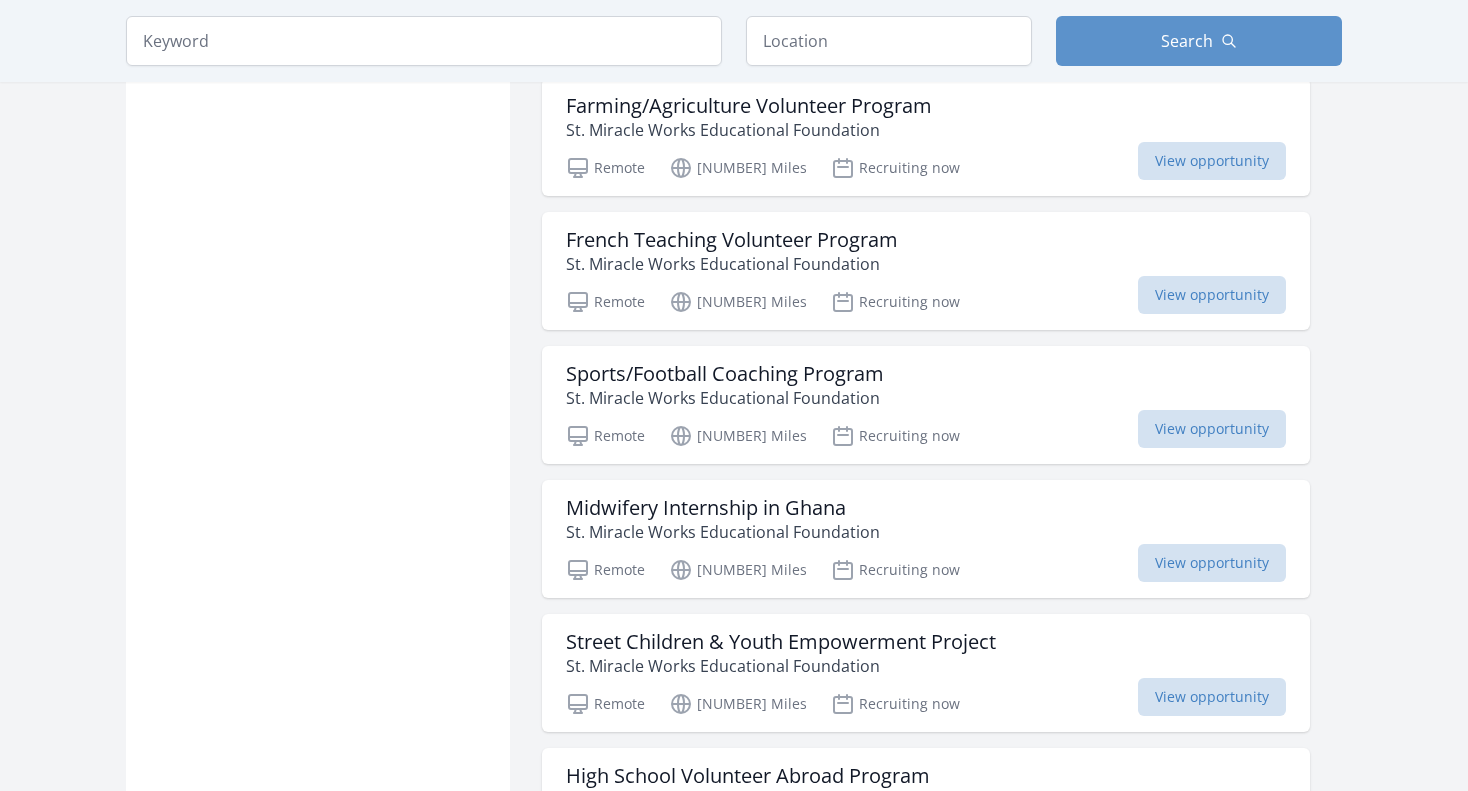 click on "Keyword
Location
Search
Active filters
Clear filters
:" at bounding box center (734, -793) 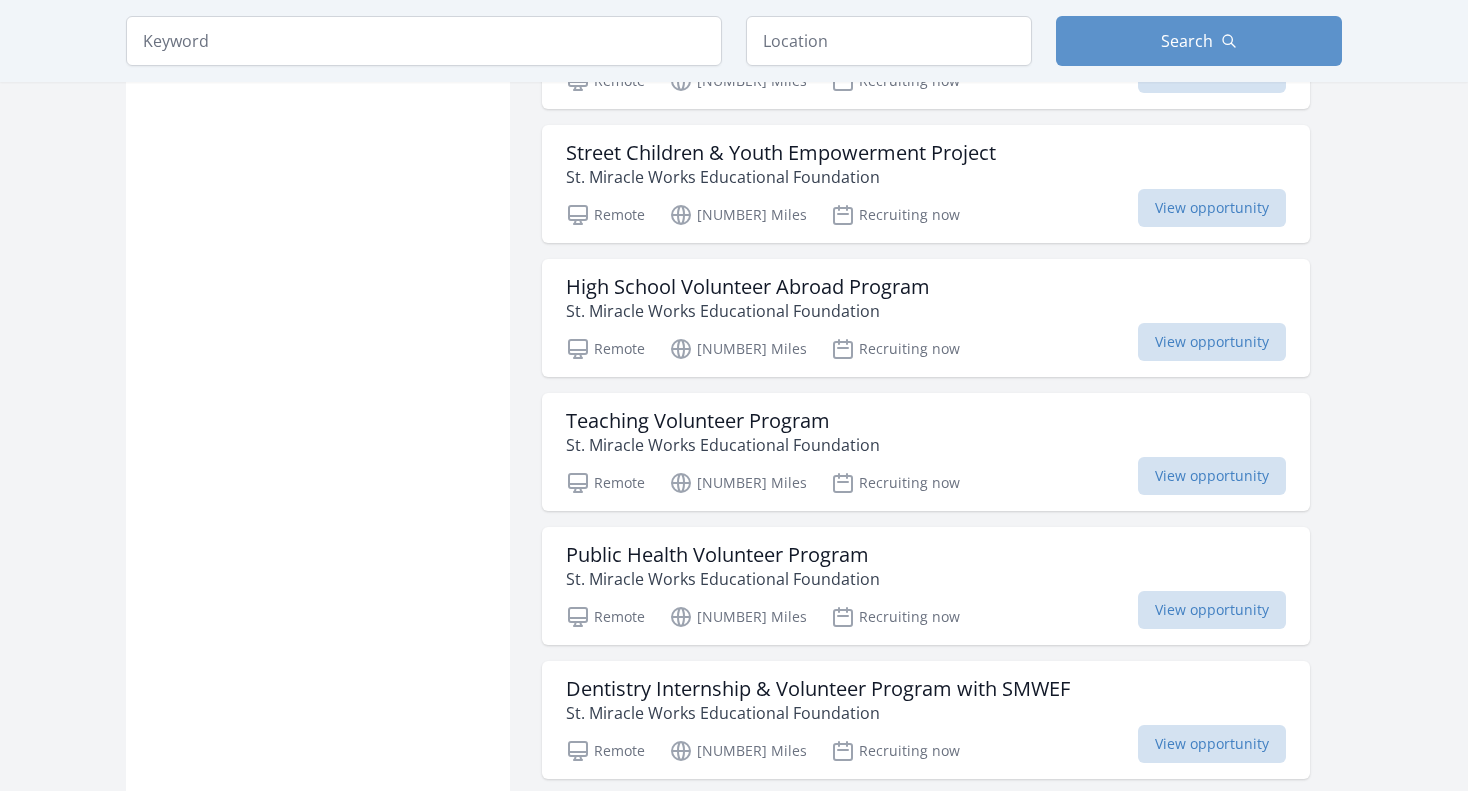 scroll, scrollTop: 4206, scrollLeft: 0, axis: vertical 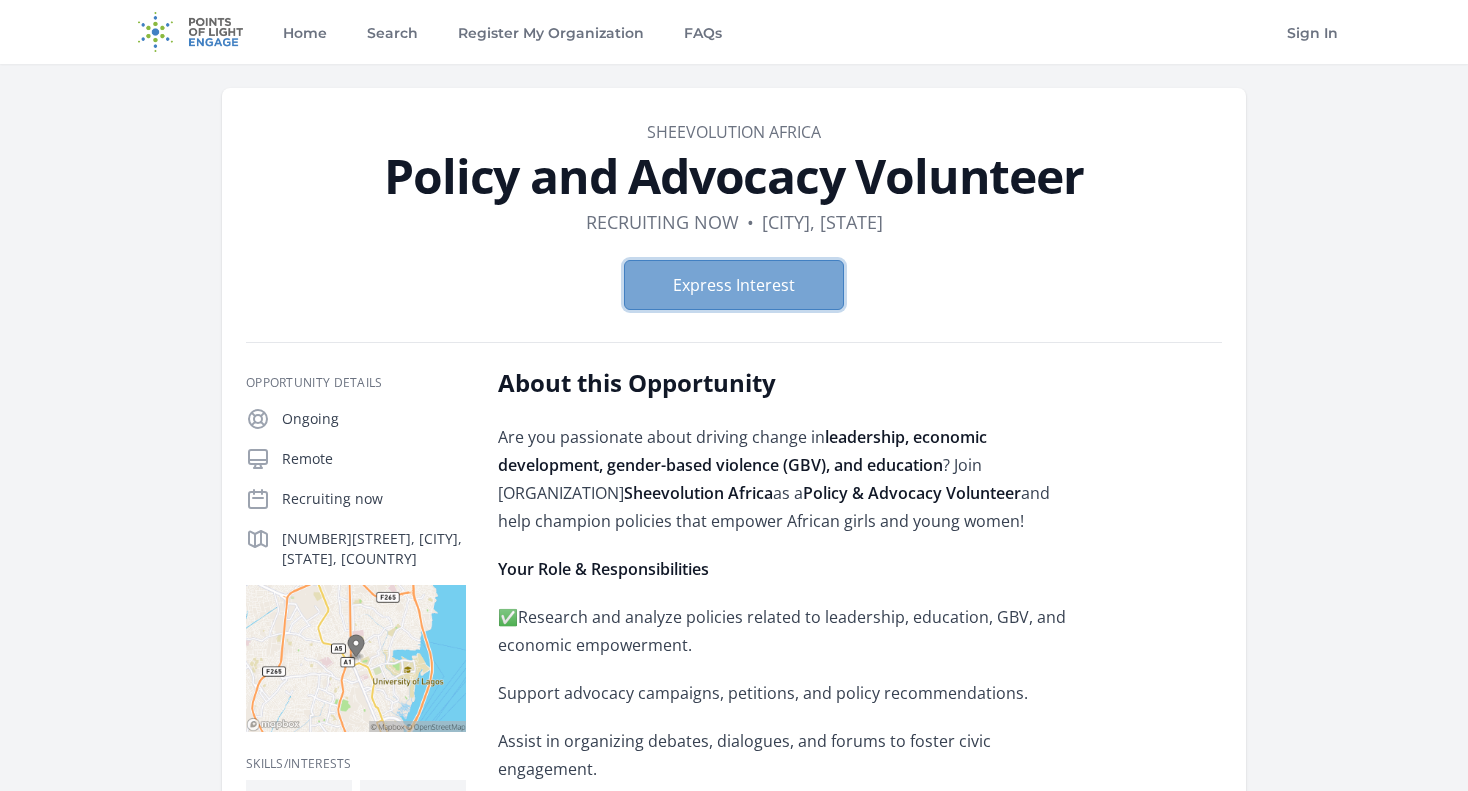 click on "Express Interest" at bounding box center (734, 285) 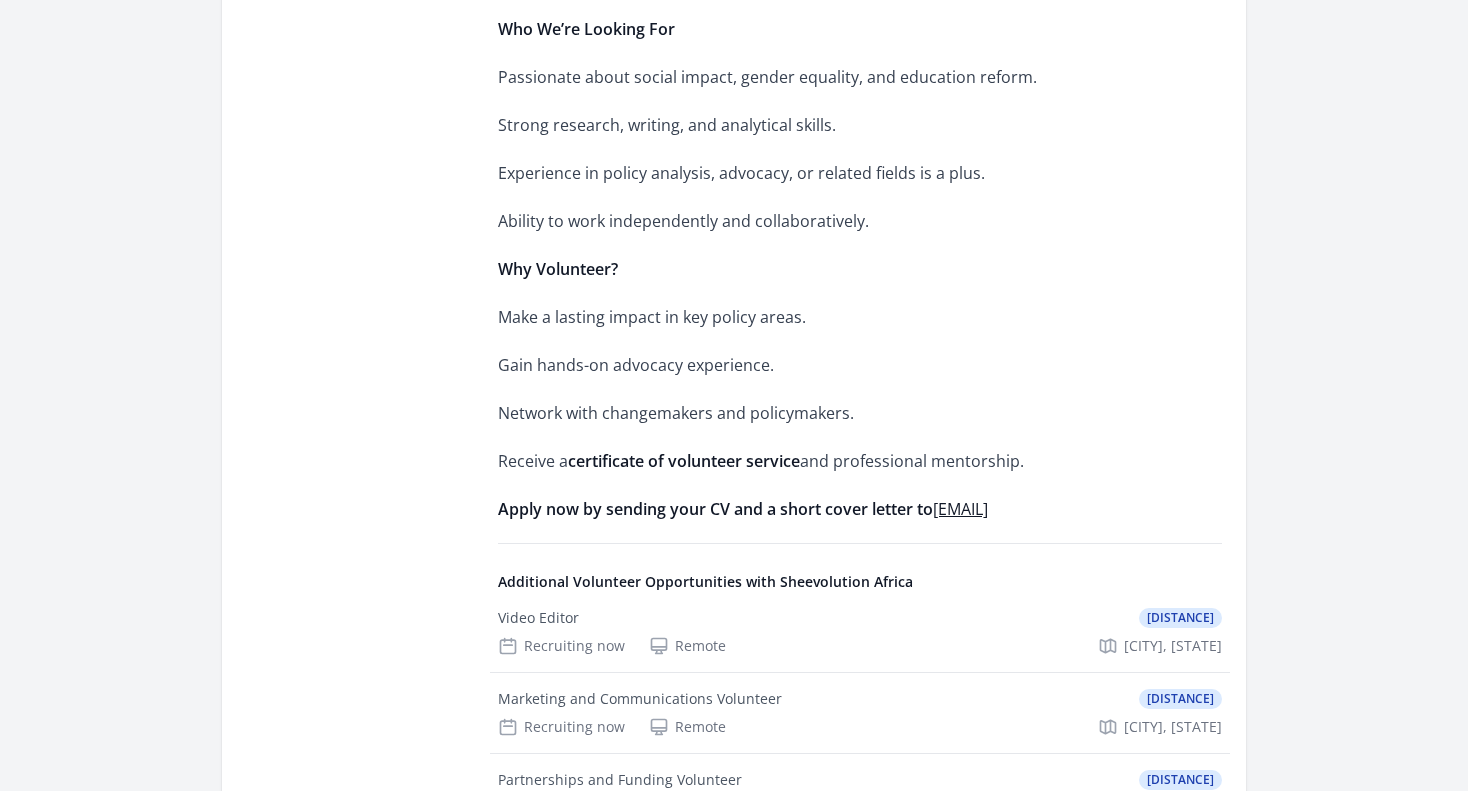 scroll, scrollTop: 962, scrollLeft: 0, axis: vertical 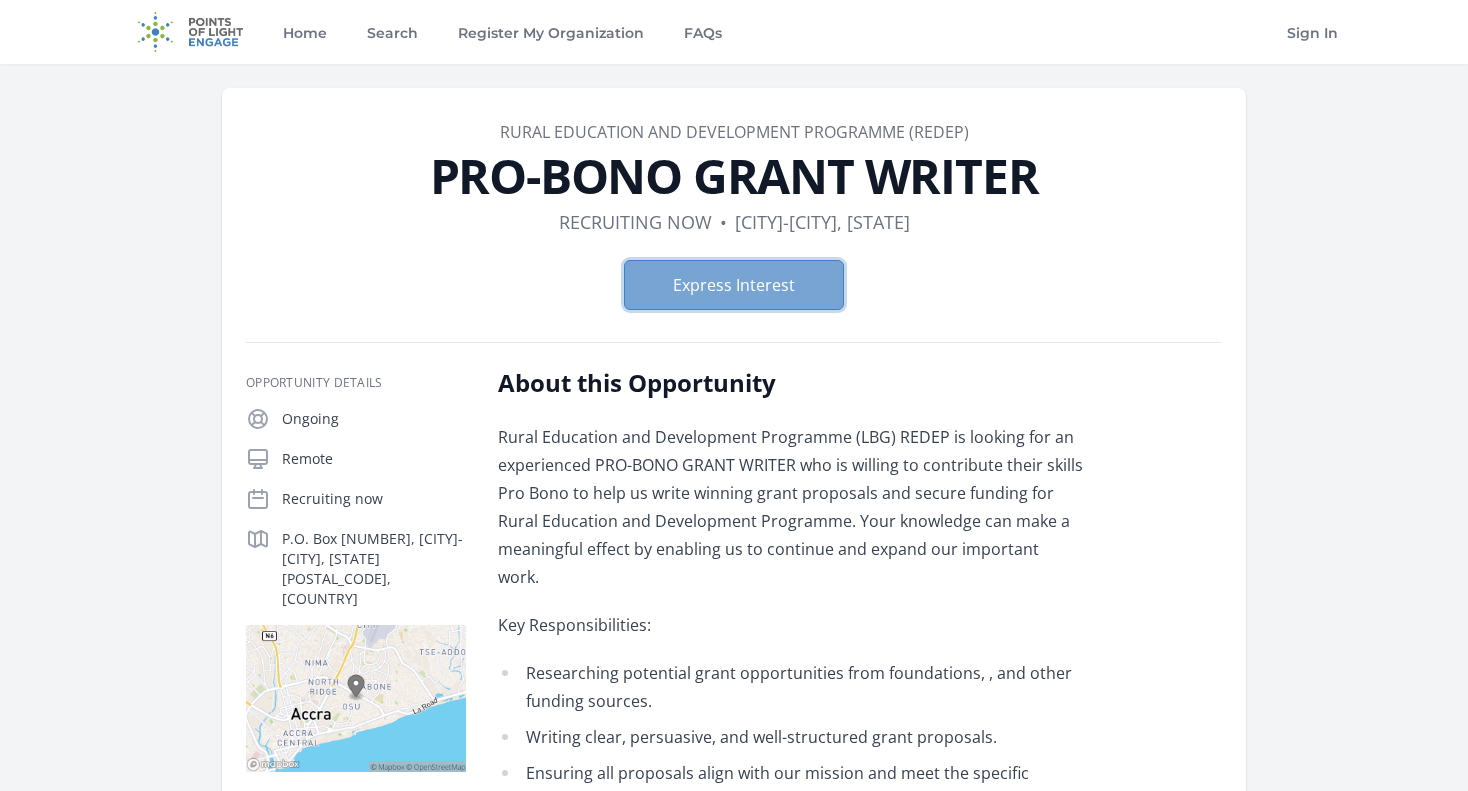 click on "Express Interest" at bounding box center (734, 285) 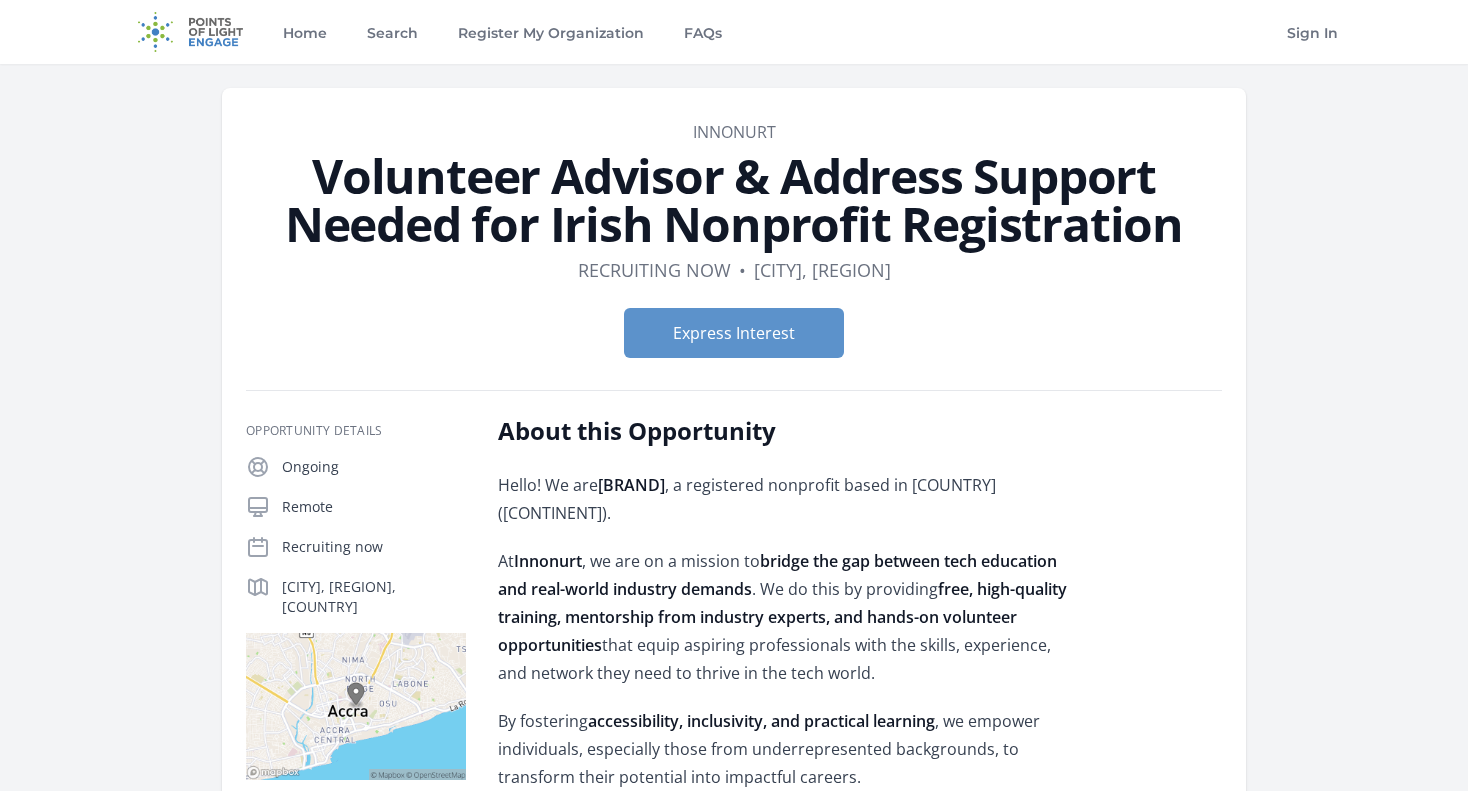 scroll, scrollTop: 0, scrollLeft: 0, axis: both 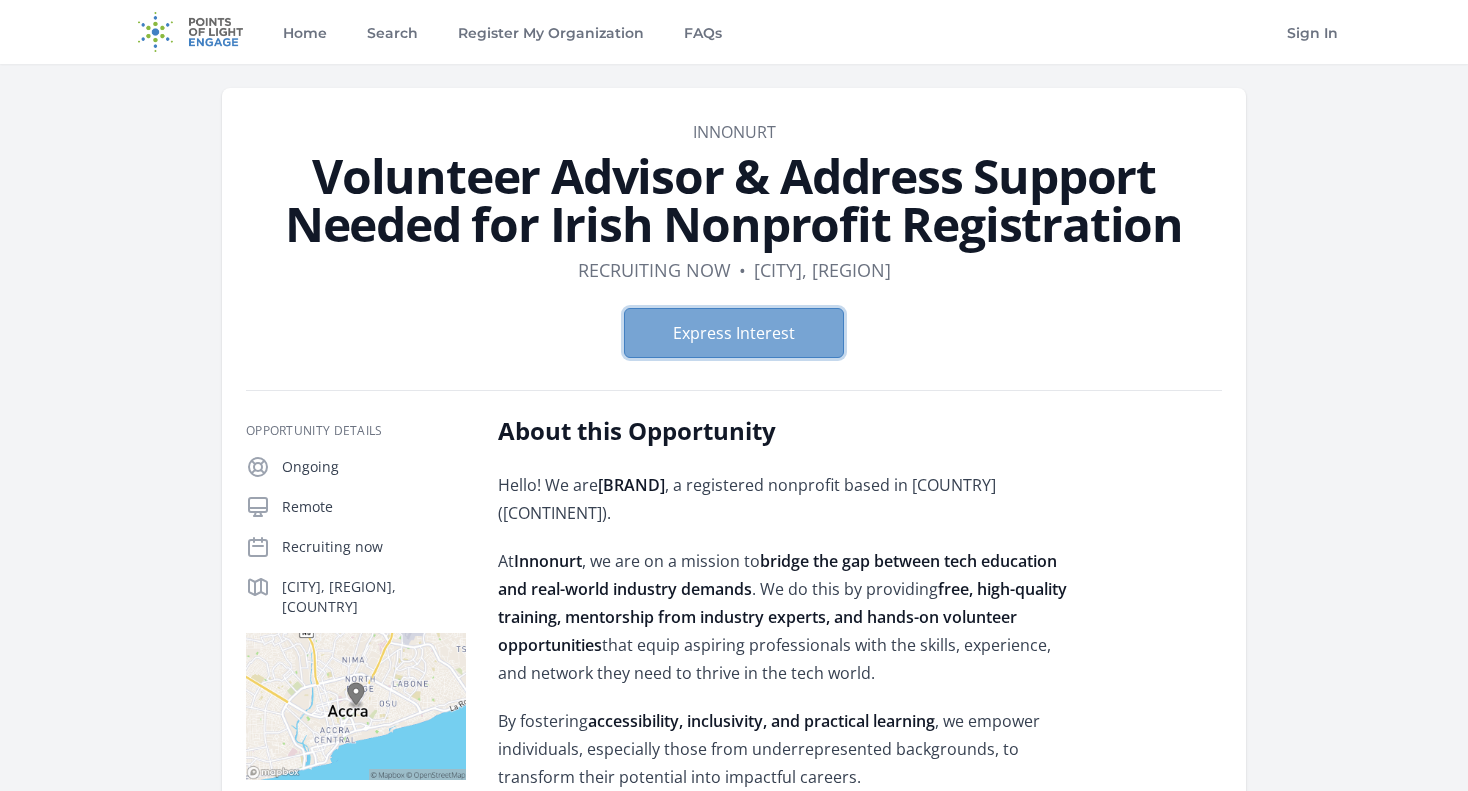 click on "Express Interest" at bounding box center [734, 333] 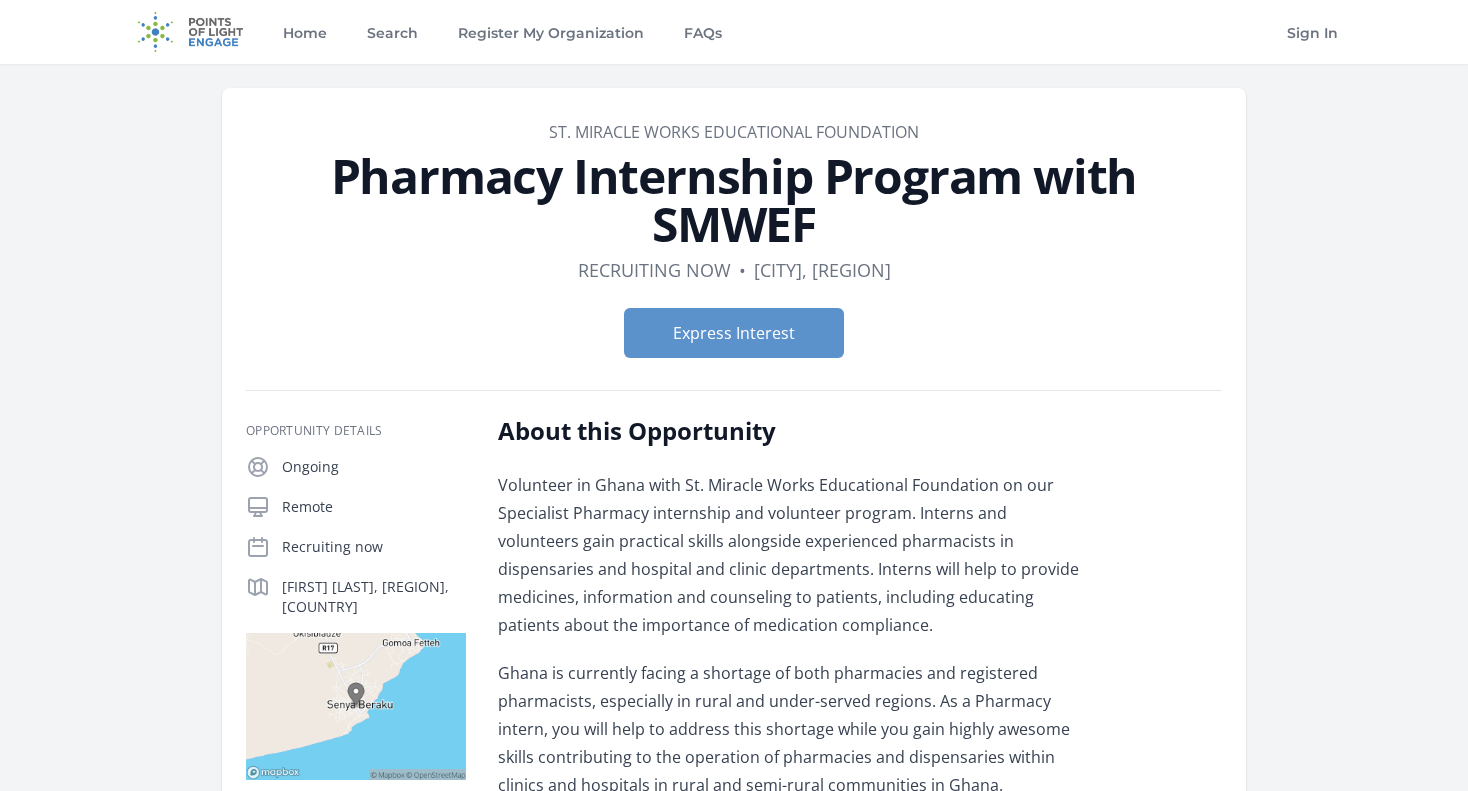 scroll, scrollTop: 0, scrollLeft: 0, axis: both 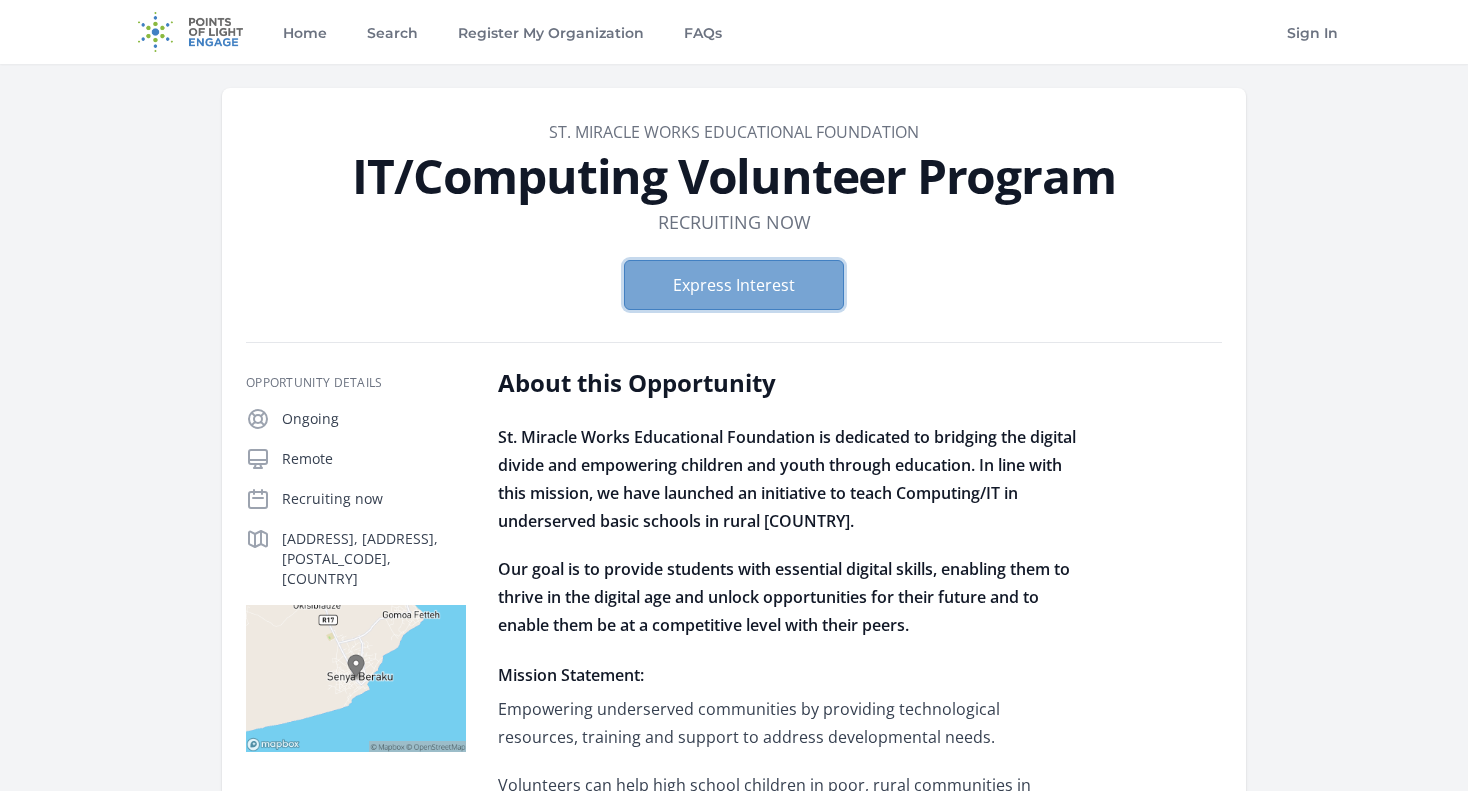 click on "Express Interest" at bounding box center (734, 285) 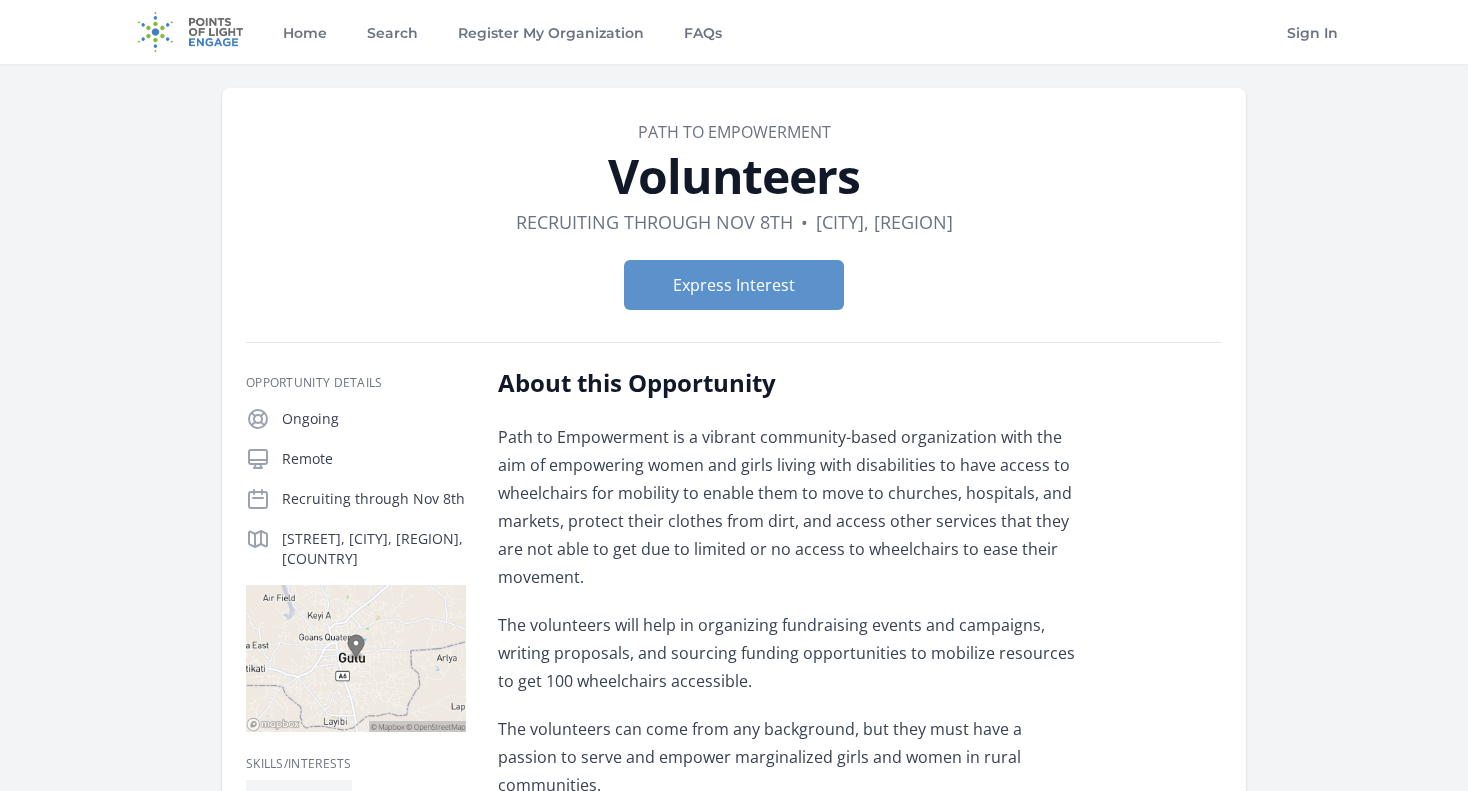 scroll, scrollTop: 0, scrollLeft: 0, axis: both 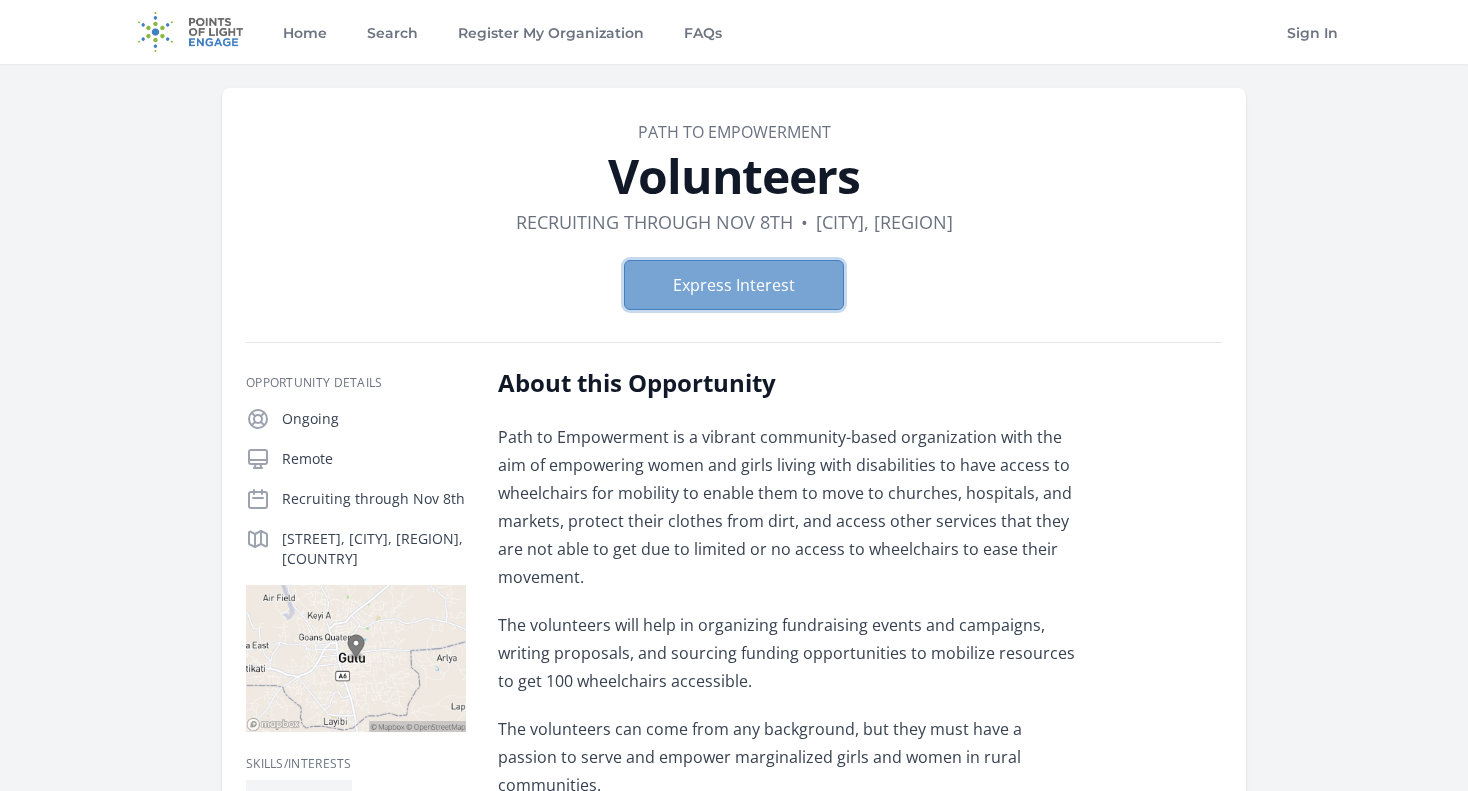 click on "Express Interest" at bounding box center [734, 285] 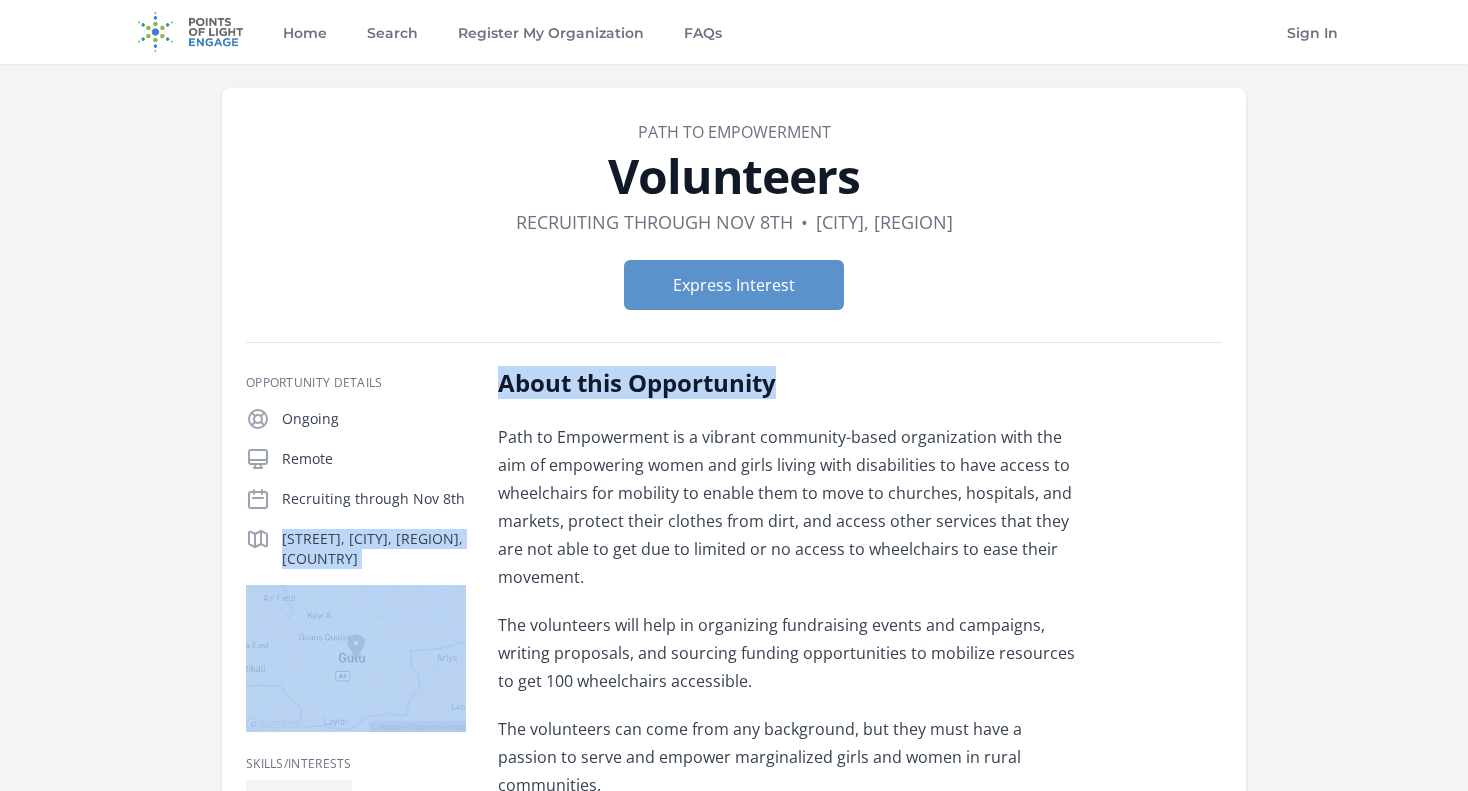 drag, startPoint x: 1467, startPoint y: 197, endPoint x: 1484, endPoint y: 317, distance: 121.19818 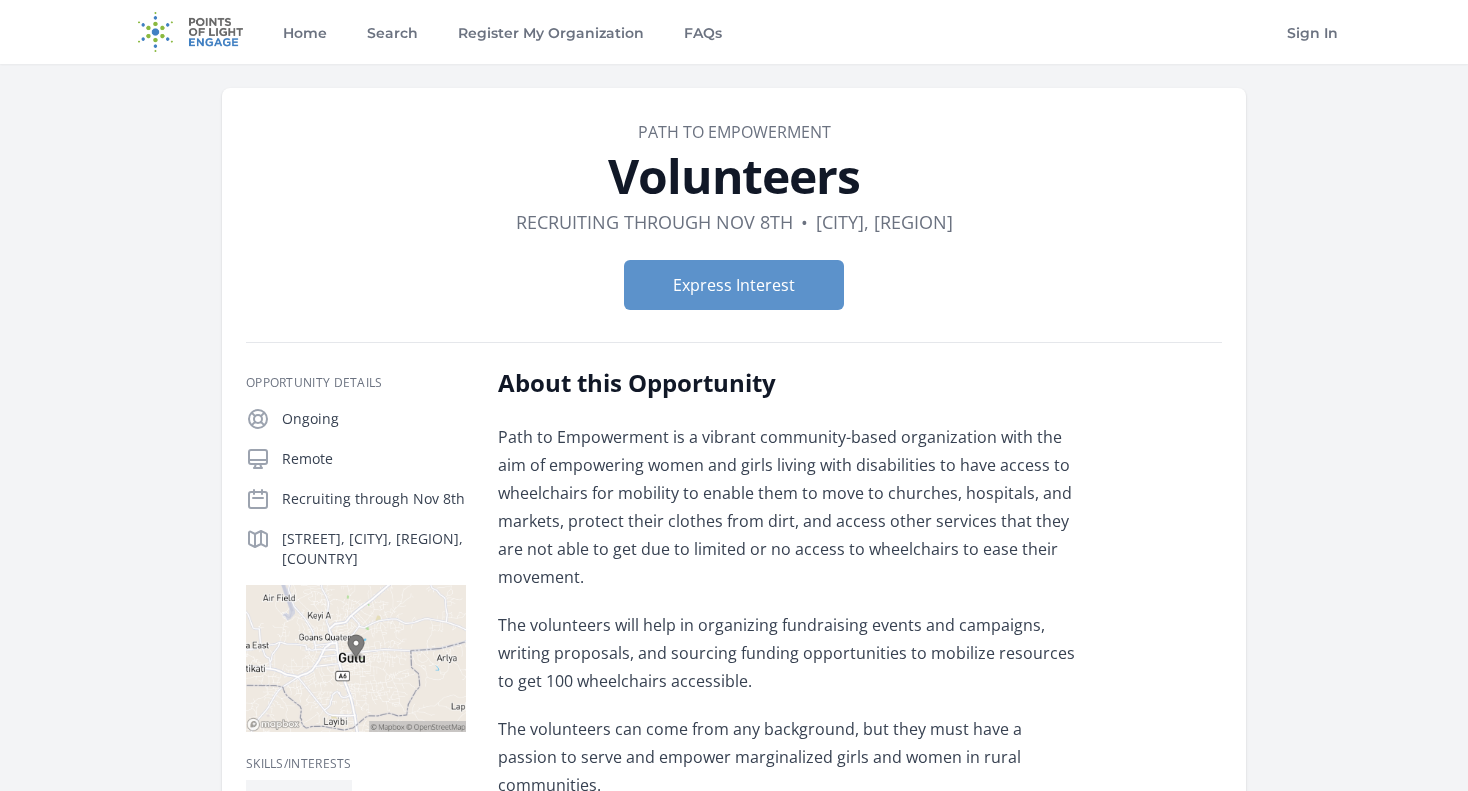click on "Organization
Path to Empowerment
Volunteers
Duration
Recruiting through Nov 8th
•
Location
Gulu, Northern Region" at bounding box center (734, 634) 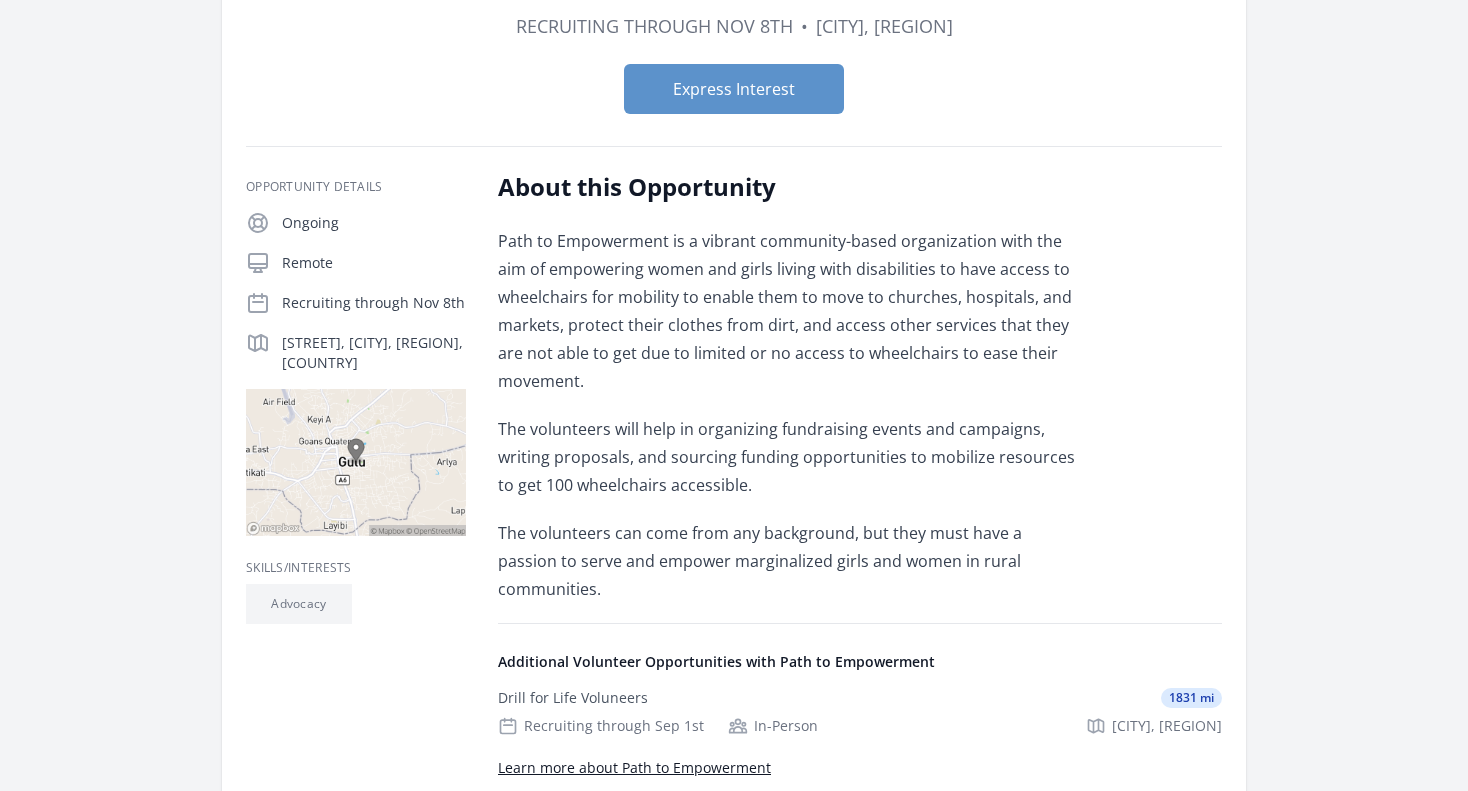 scroll, scrollTop: 0, scrollLeft: 0, axis: both 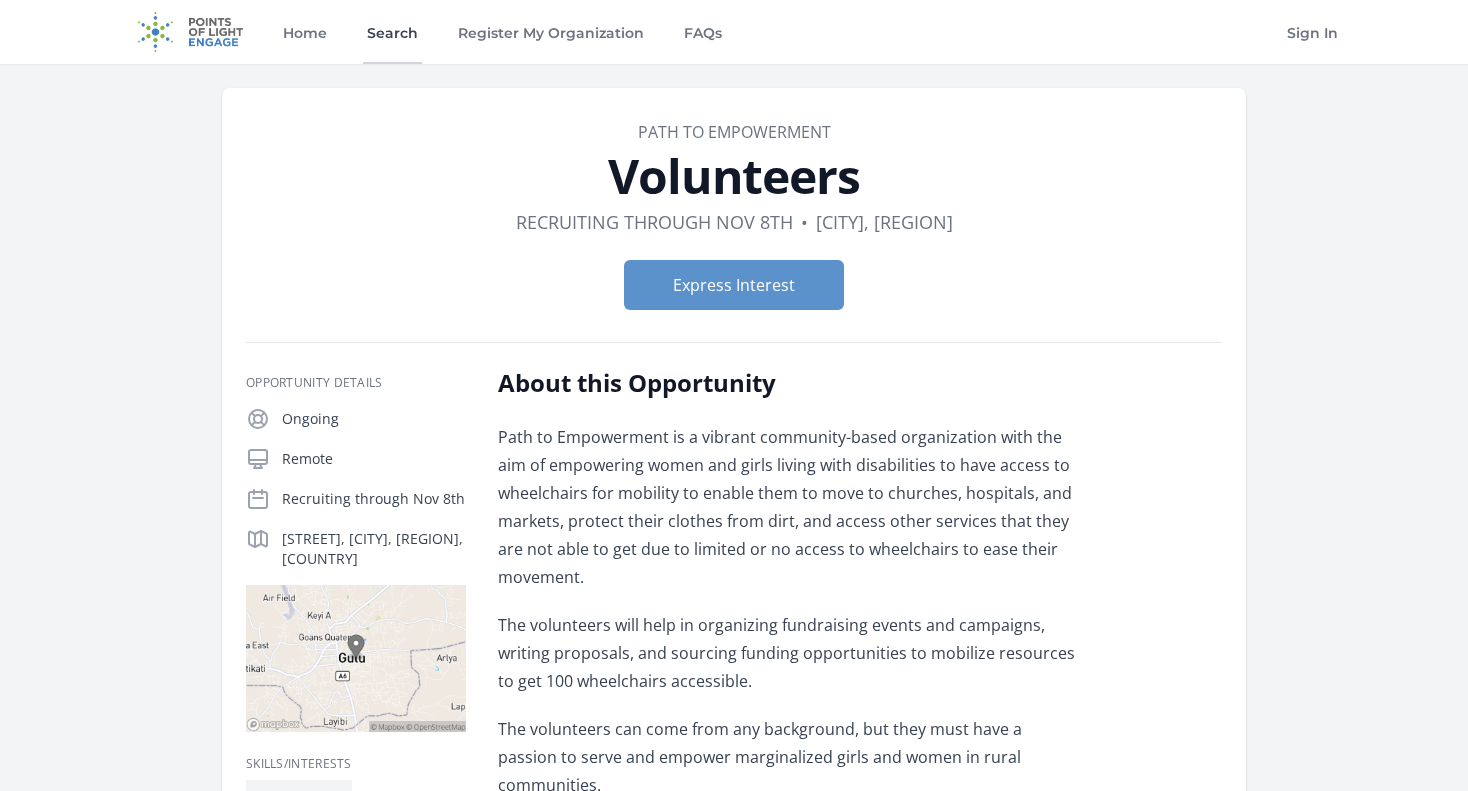 click on "Search" at bounding box center (392, 32) 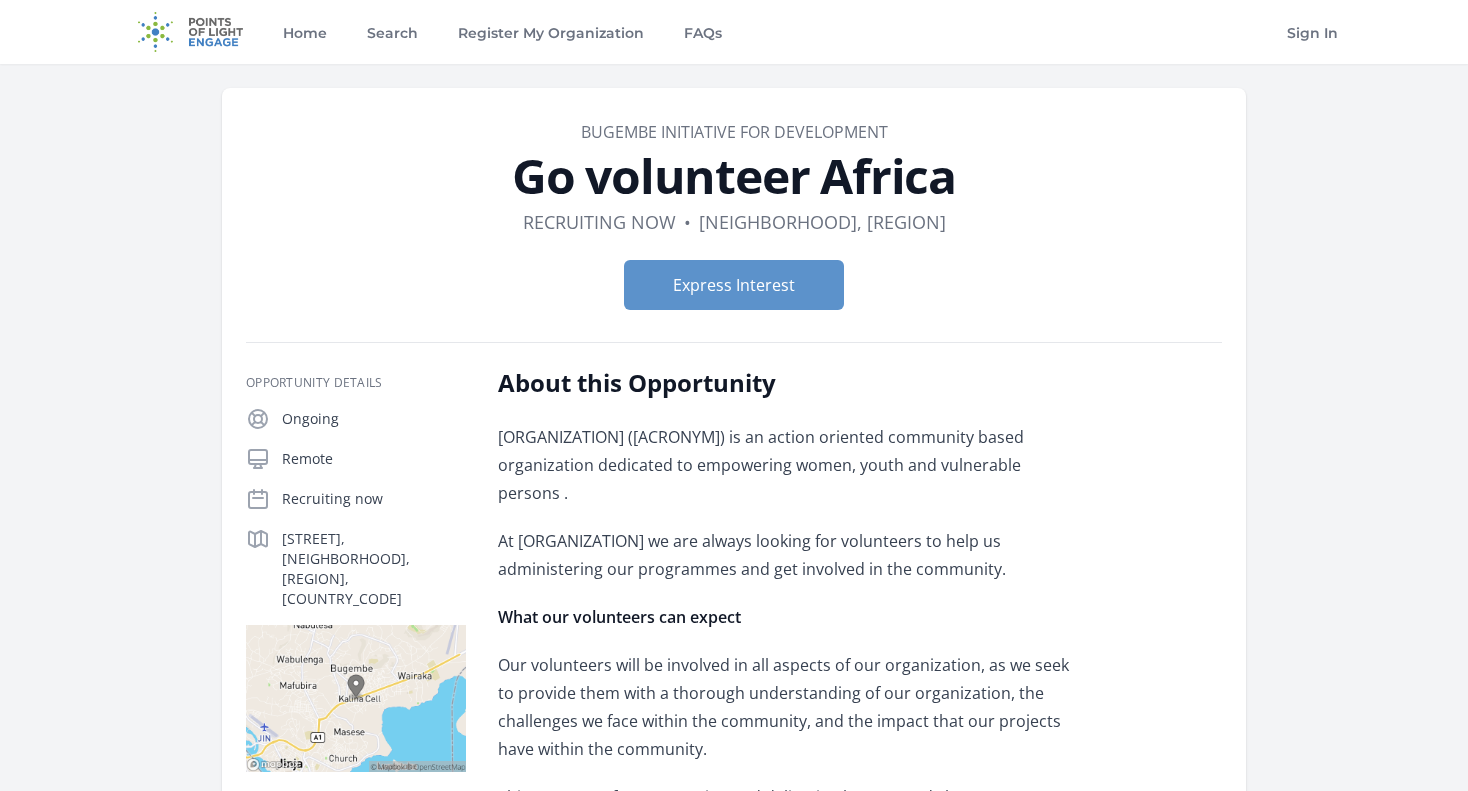scroll, scrollTop: 0, scrollLeft: 0, axis: both 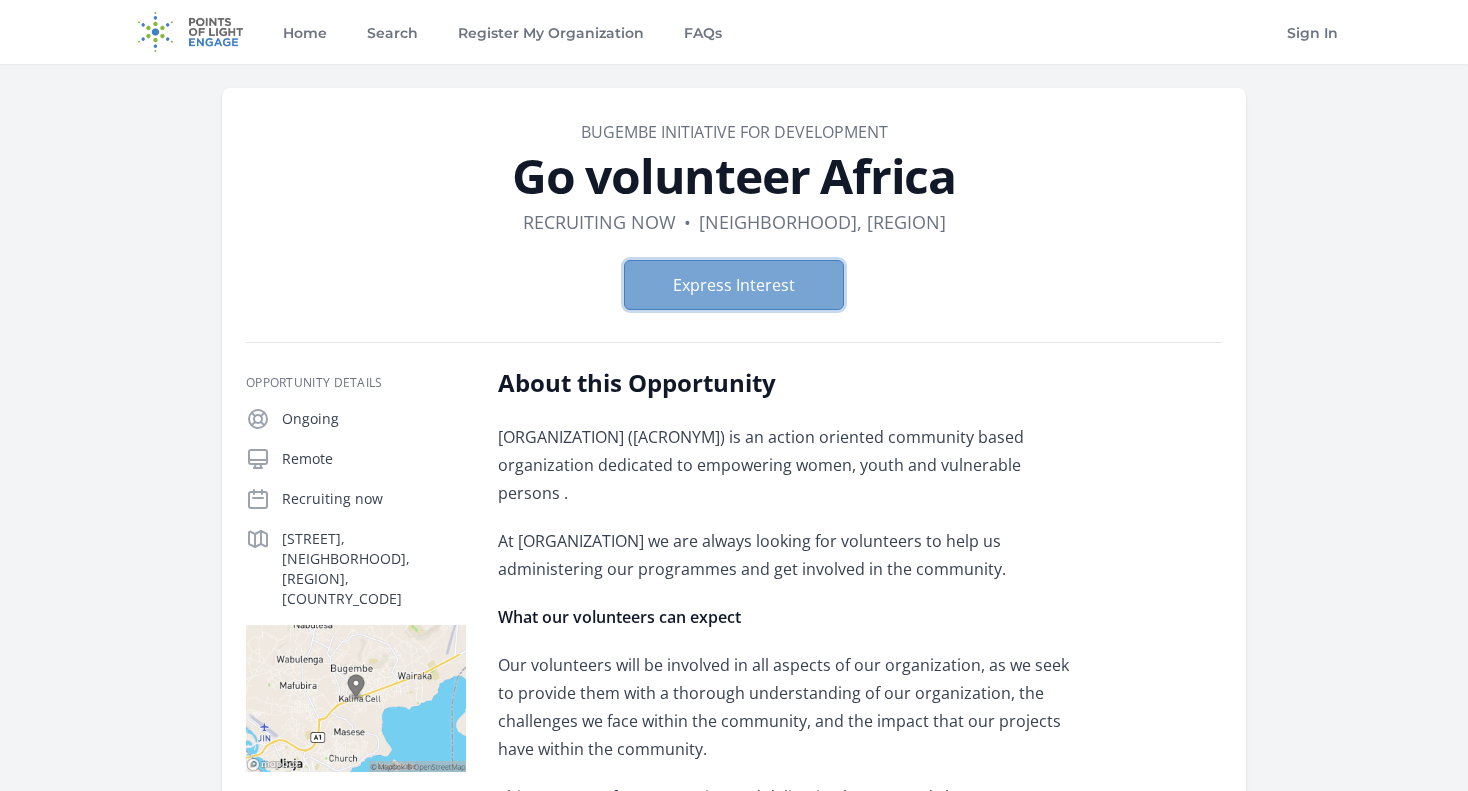 click on "Express Interest" at bounding box center (734, 285) 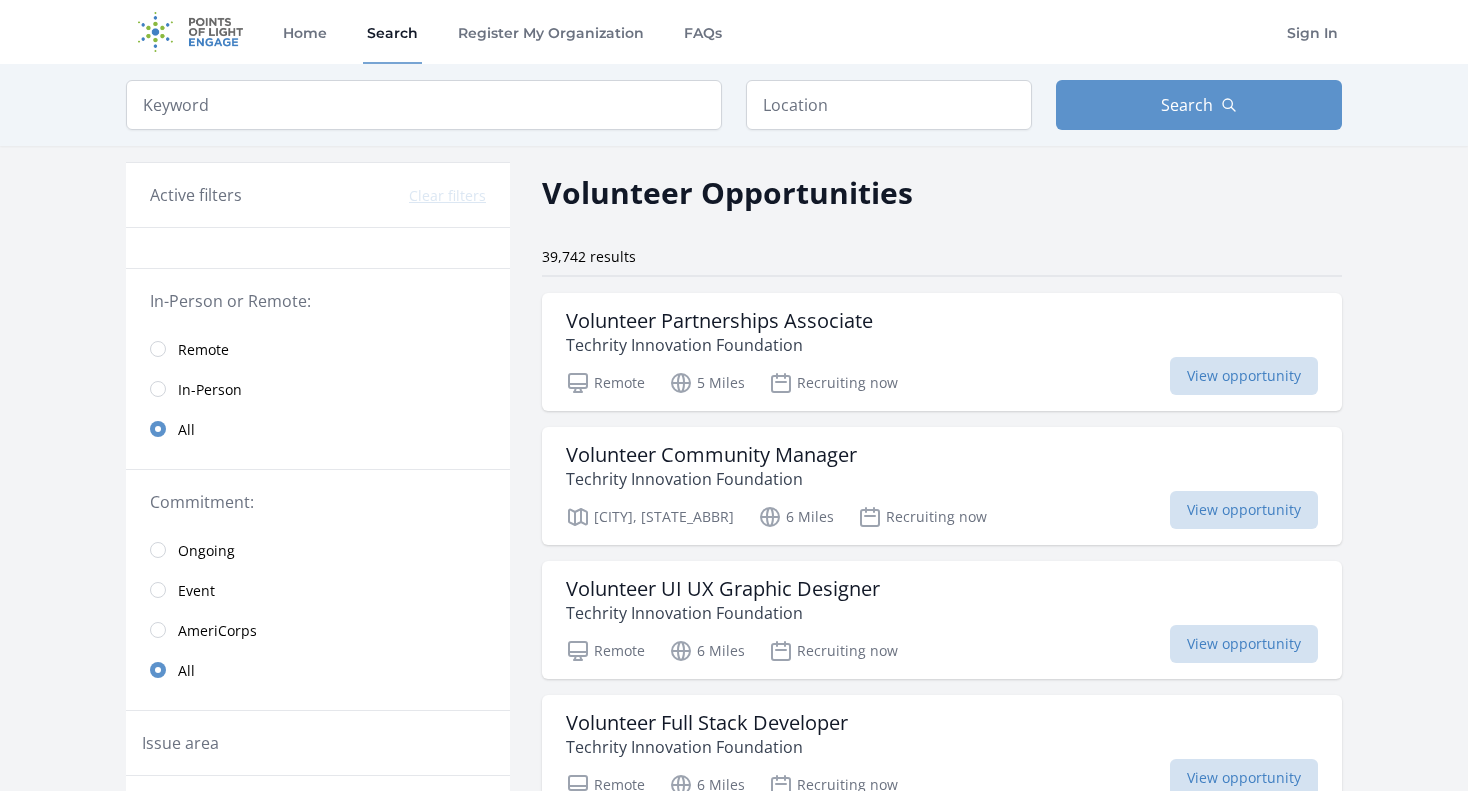 scroll, scrollTop: 0, scrollLeft: 0, axis: both 